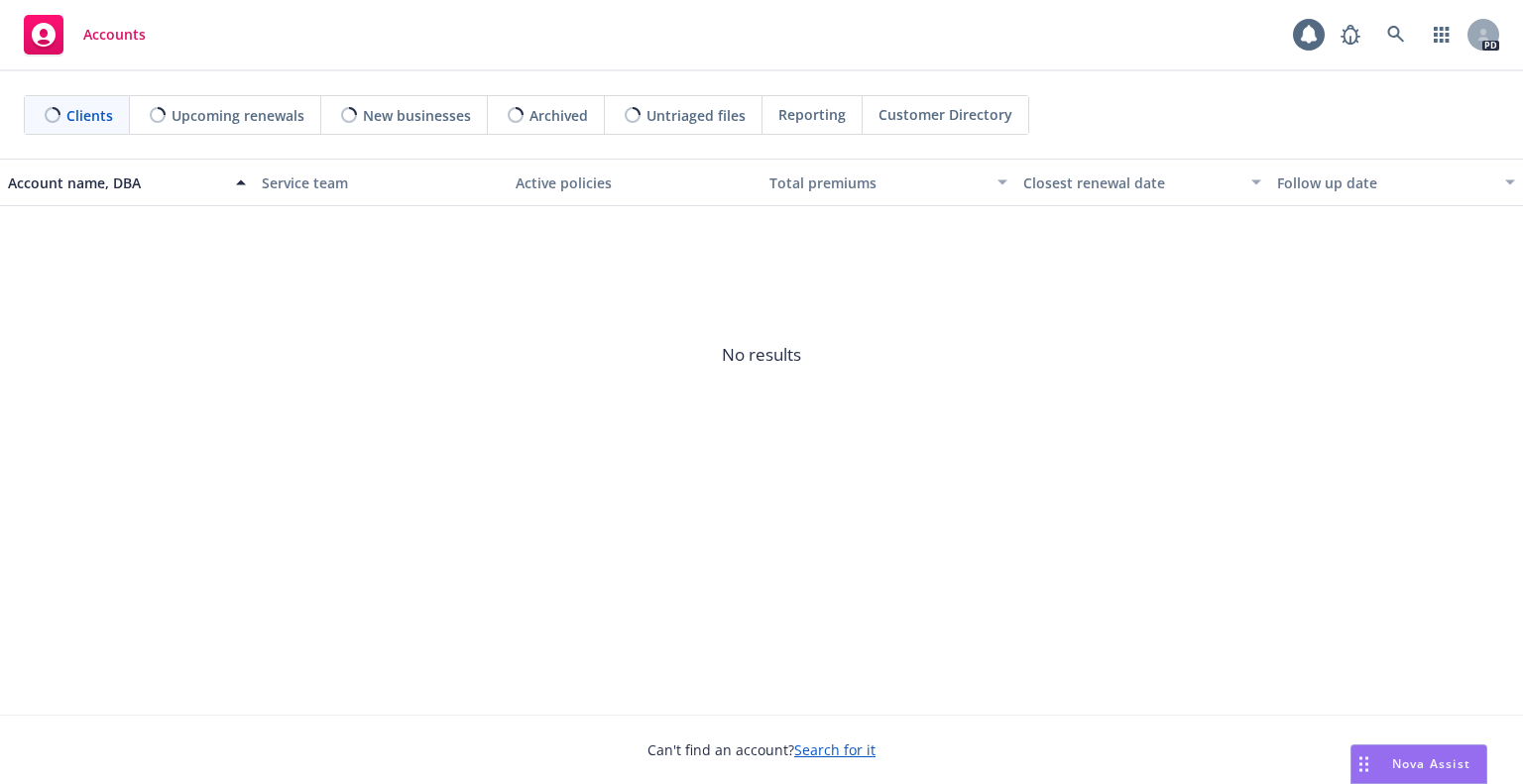 scroll, scrollTop: 0, scrollLeft: 0, axis: both 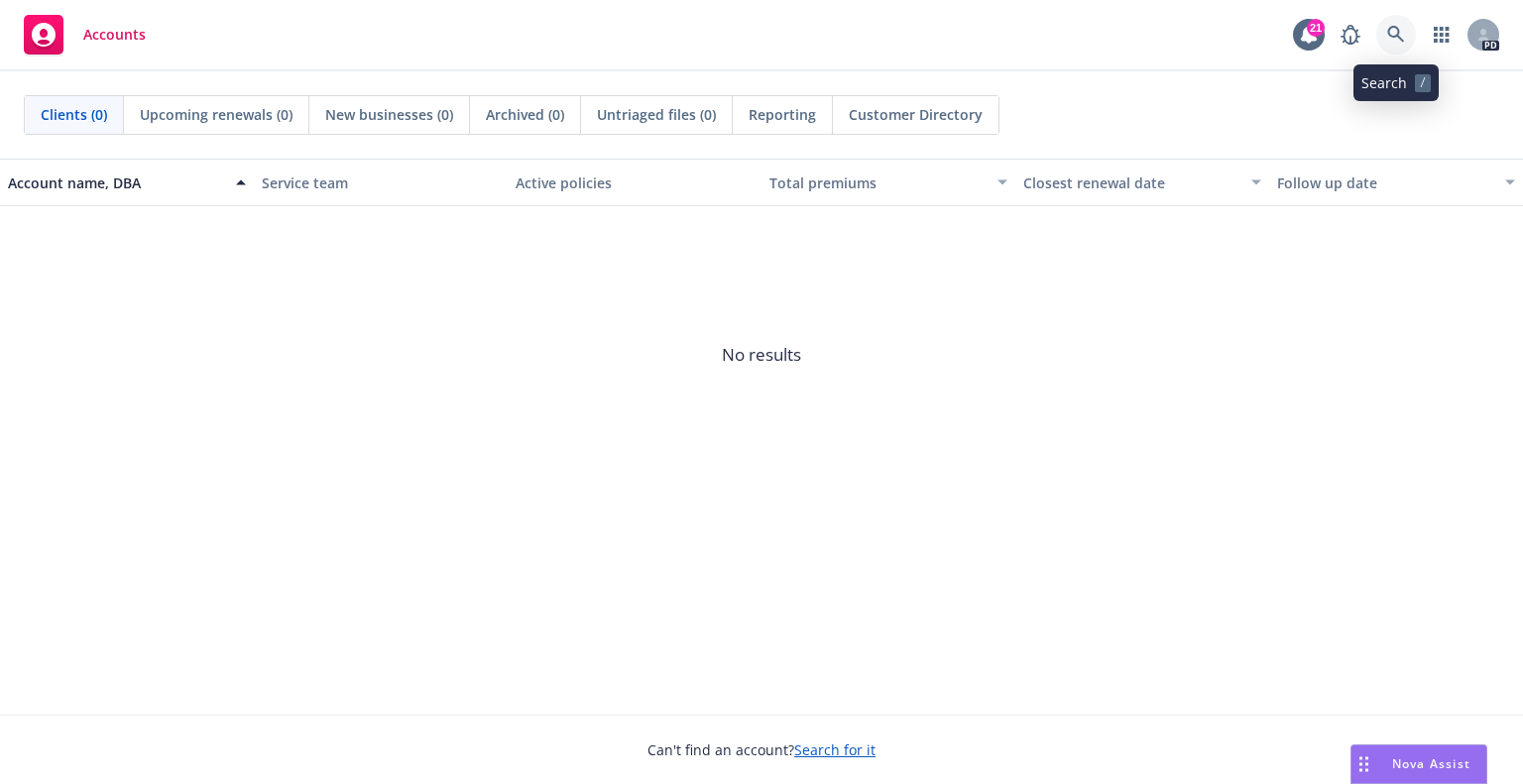click 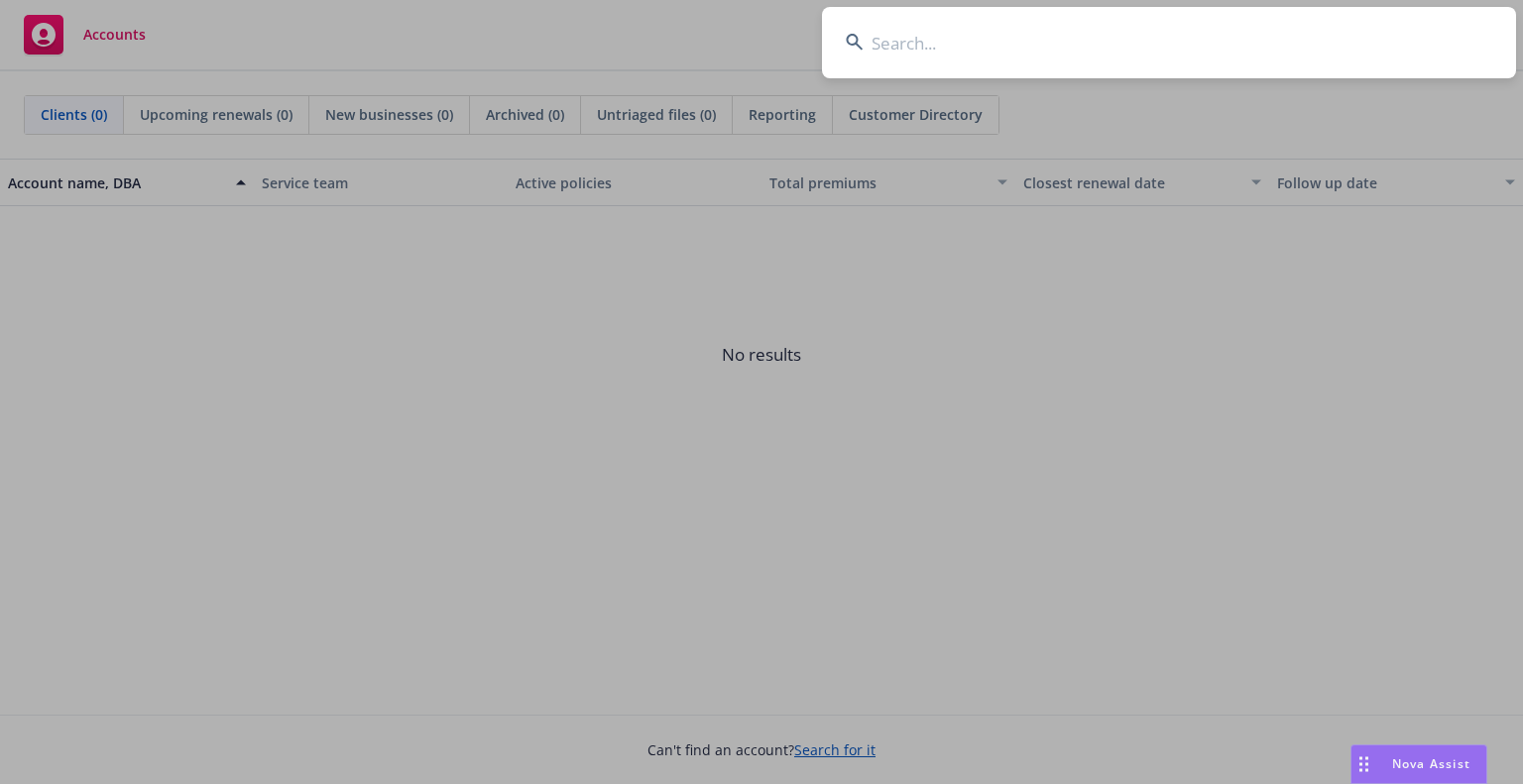 paste on "www.horizon3.ai" 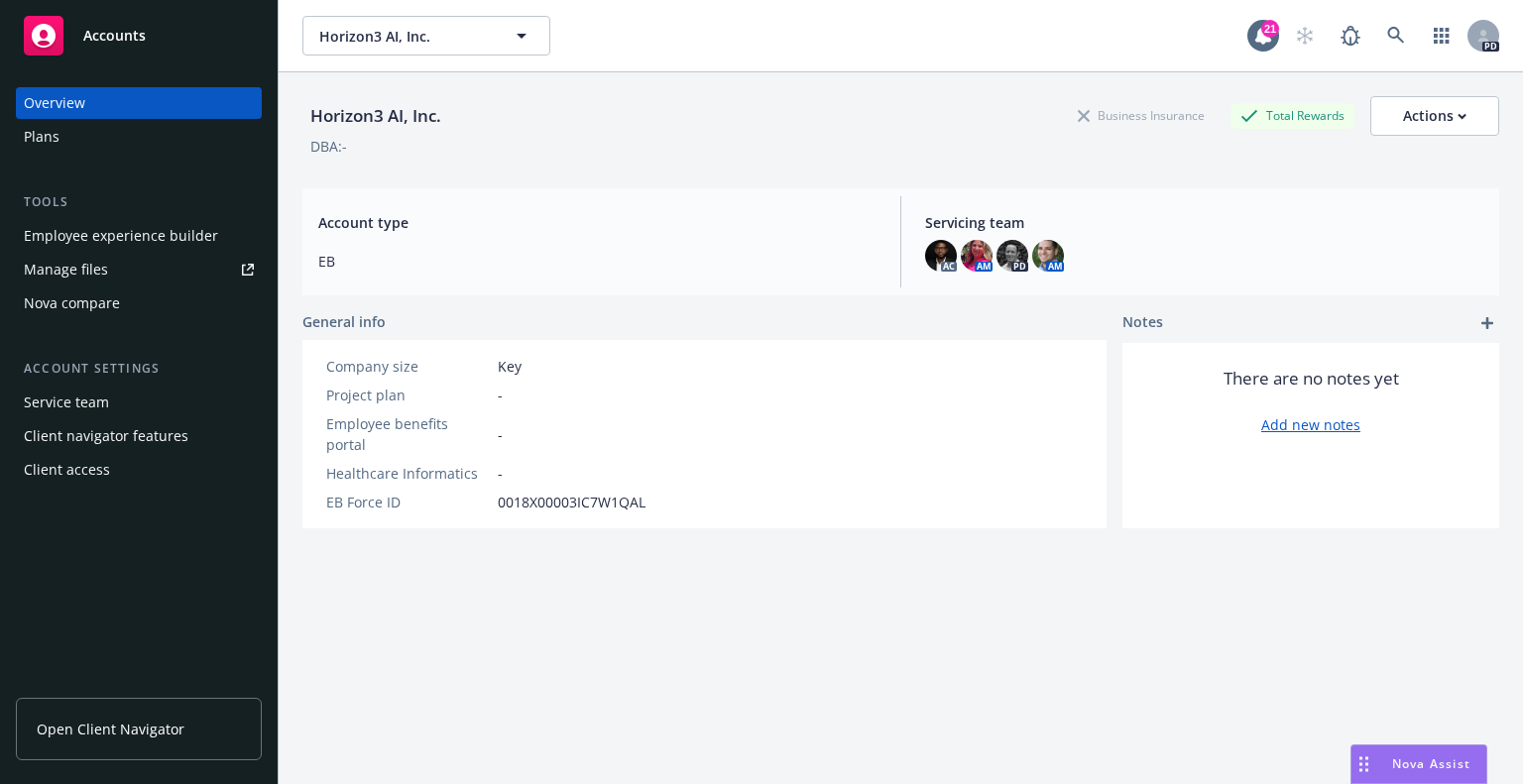 click on "Horizon3 AI, Inc." at bounding box center [376, 116] 